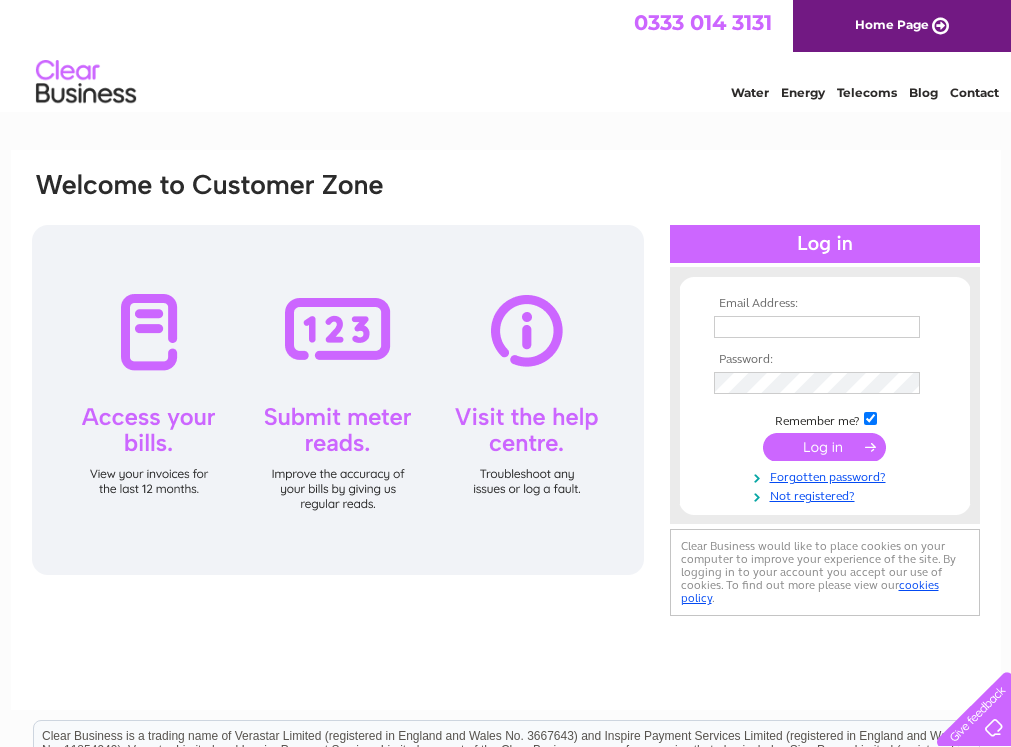 scroll, scrollTop: 0, scrollLeft: 0, axis: both 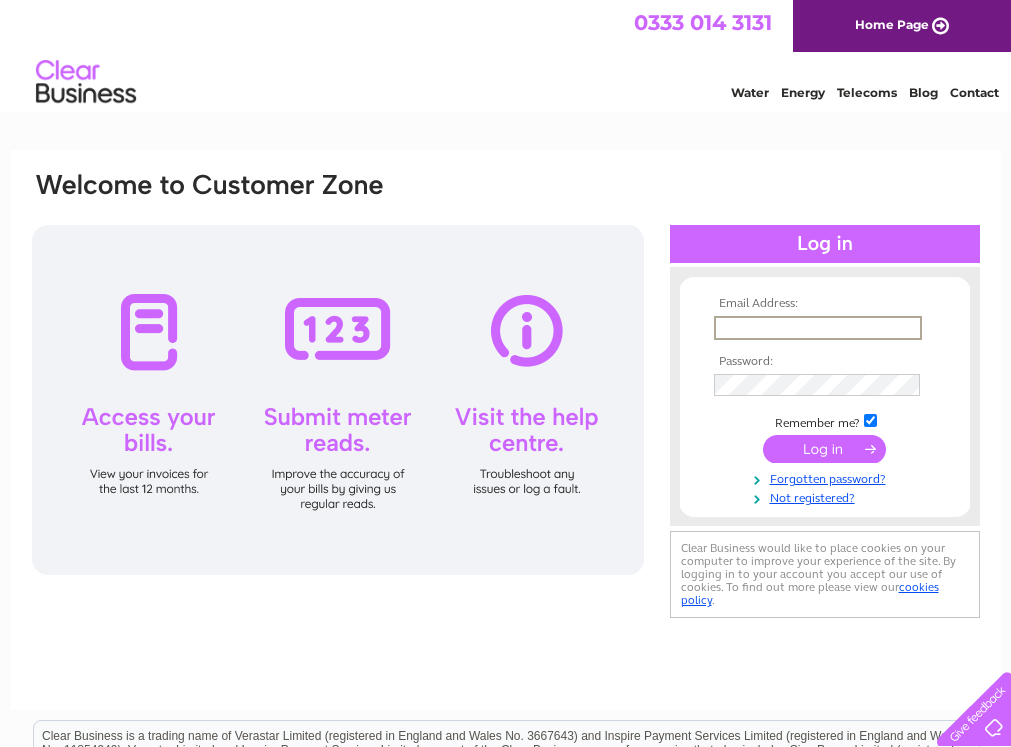 click on "Email Address:
Password:" at bounding box center [506, 430] 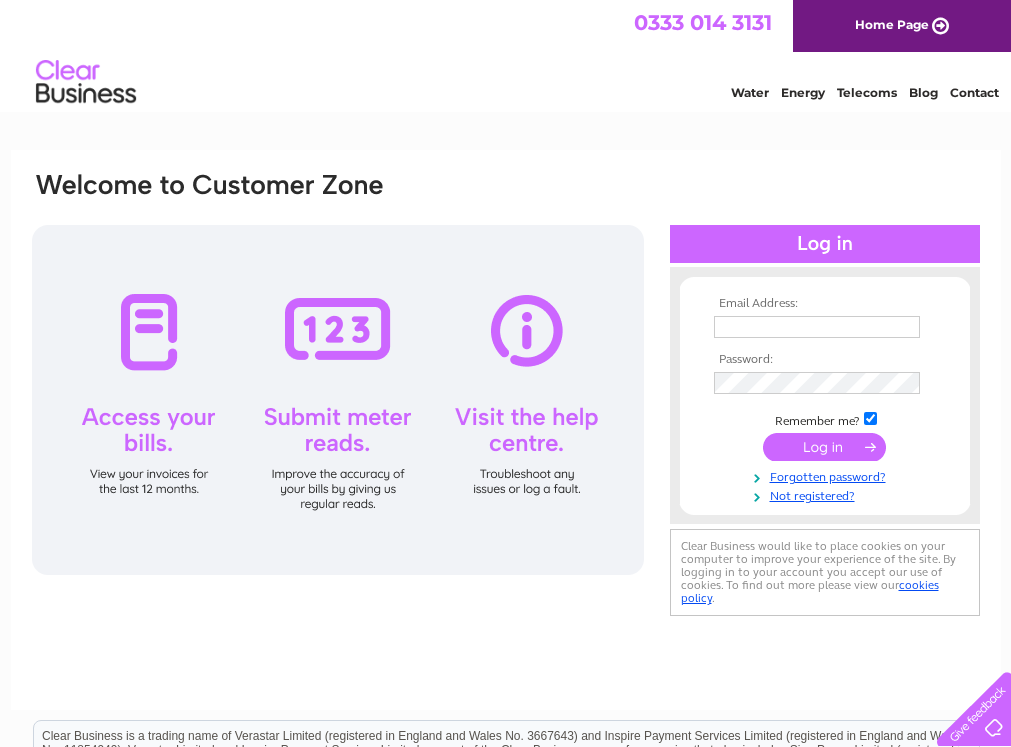 scroll, scrollTop: 0, scrollLeft: 0, axis: both 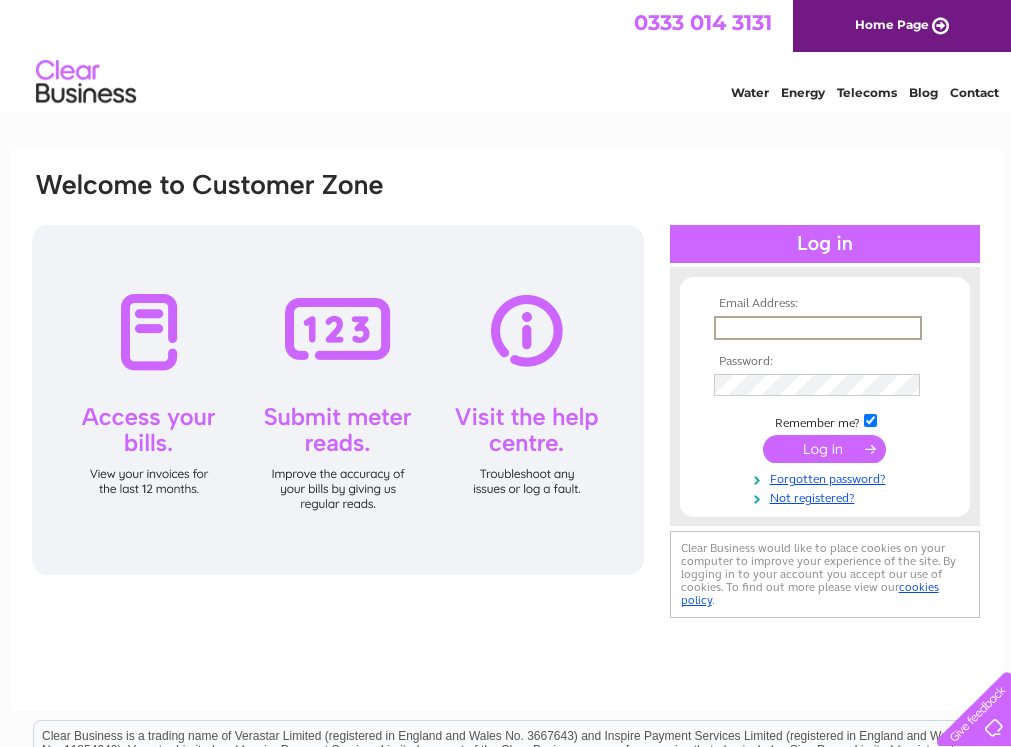 type on "[EMAIL]" 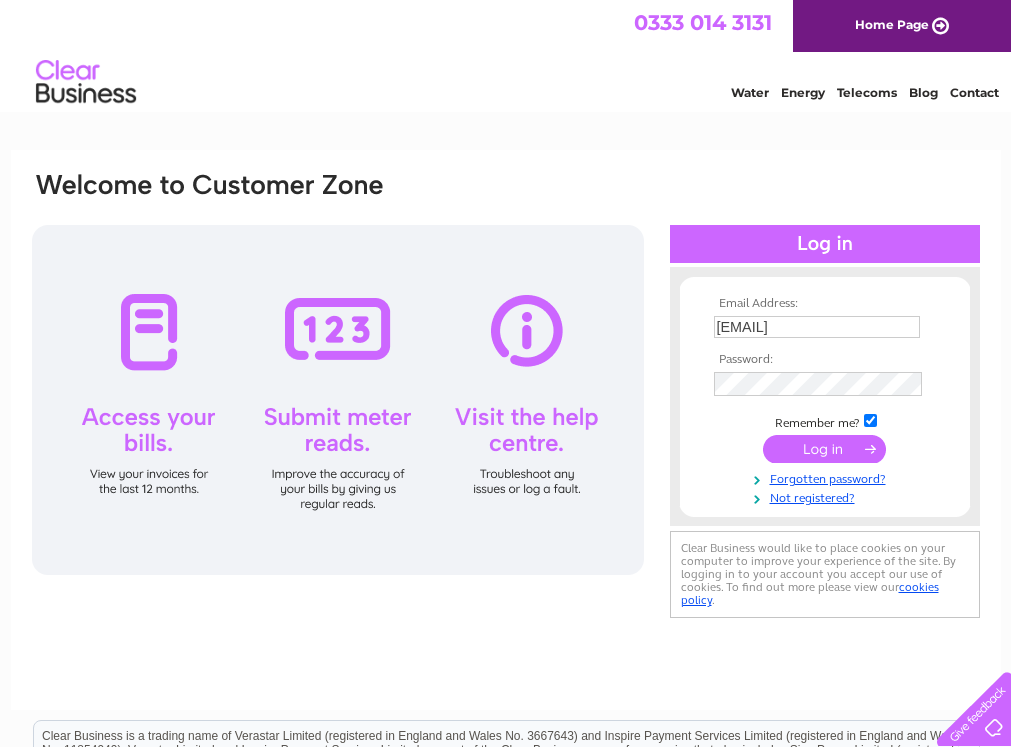 click at bounding box center [824, 449] 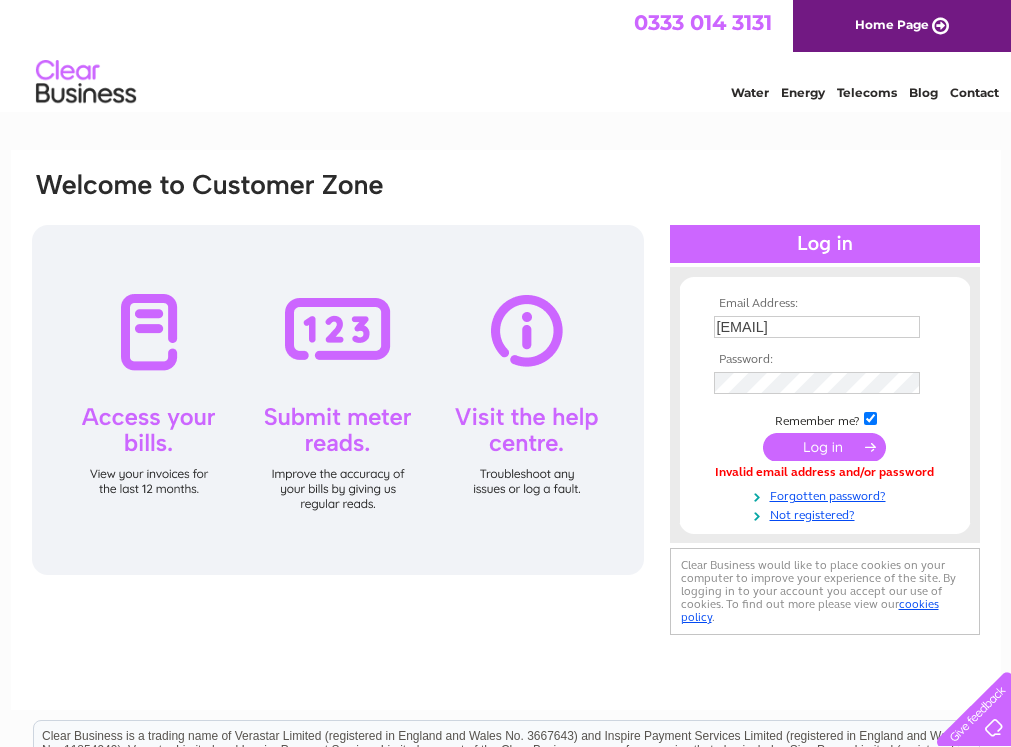 scroll, scrollTop: 0, scrollLeft: 0, axis: both 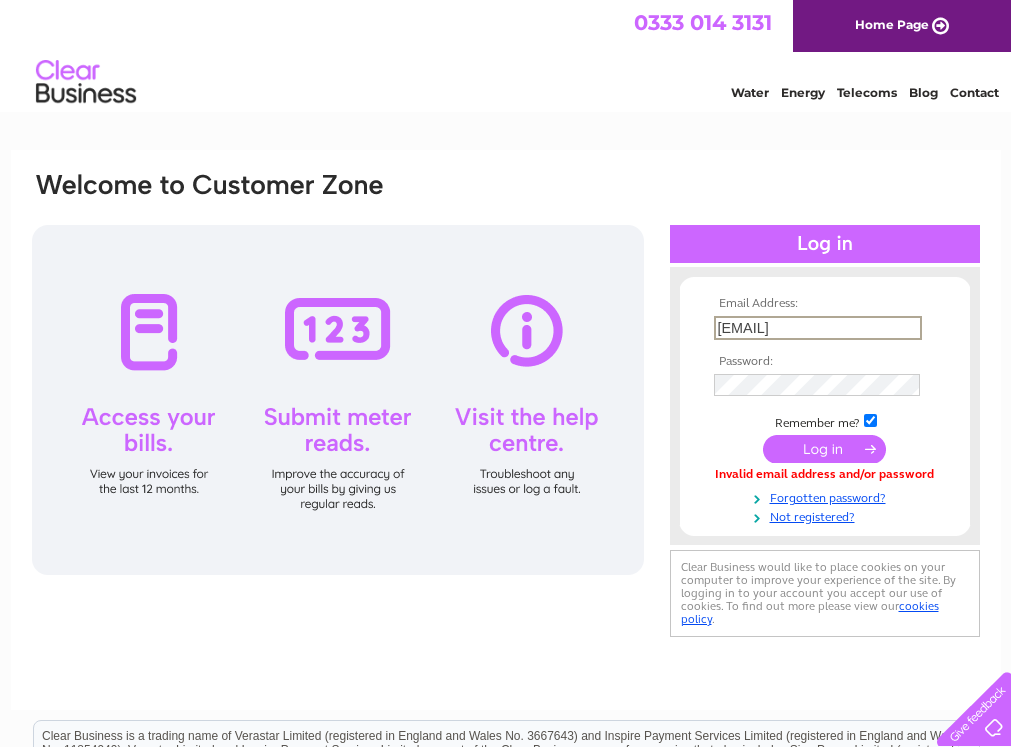 drag, startPoint x: 894, startPoint y: 328, endPoint x: 691, endPoint y: 328, distance: 203 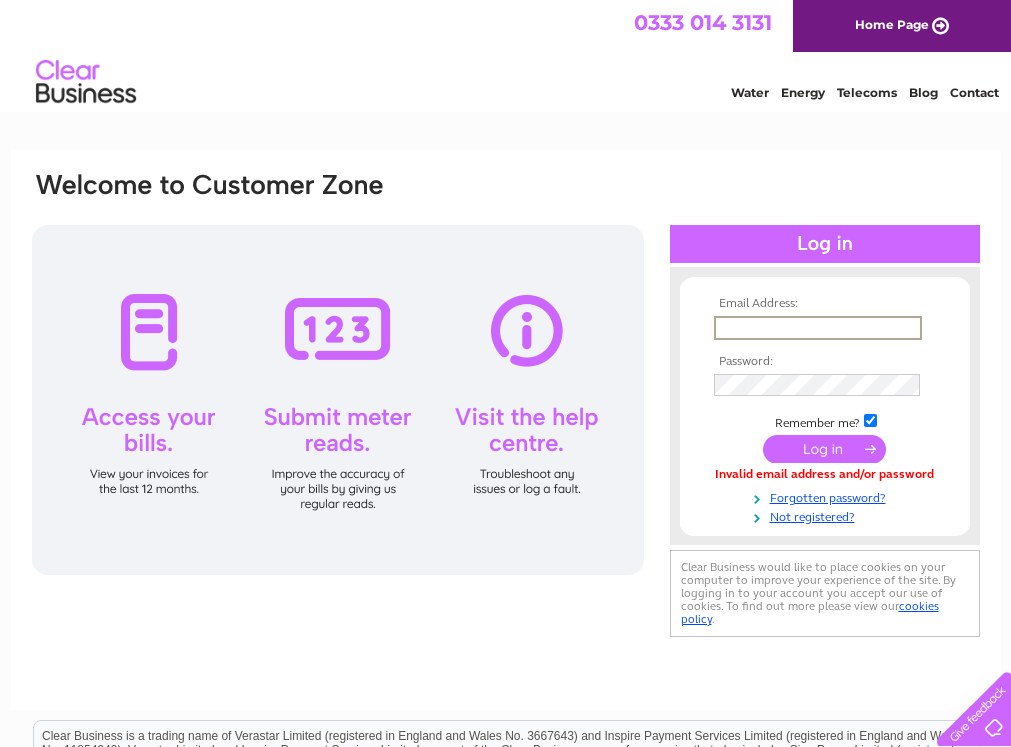 type 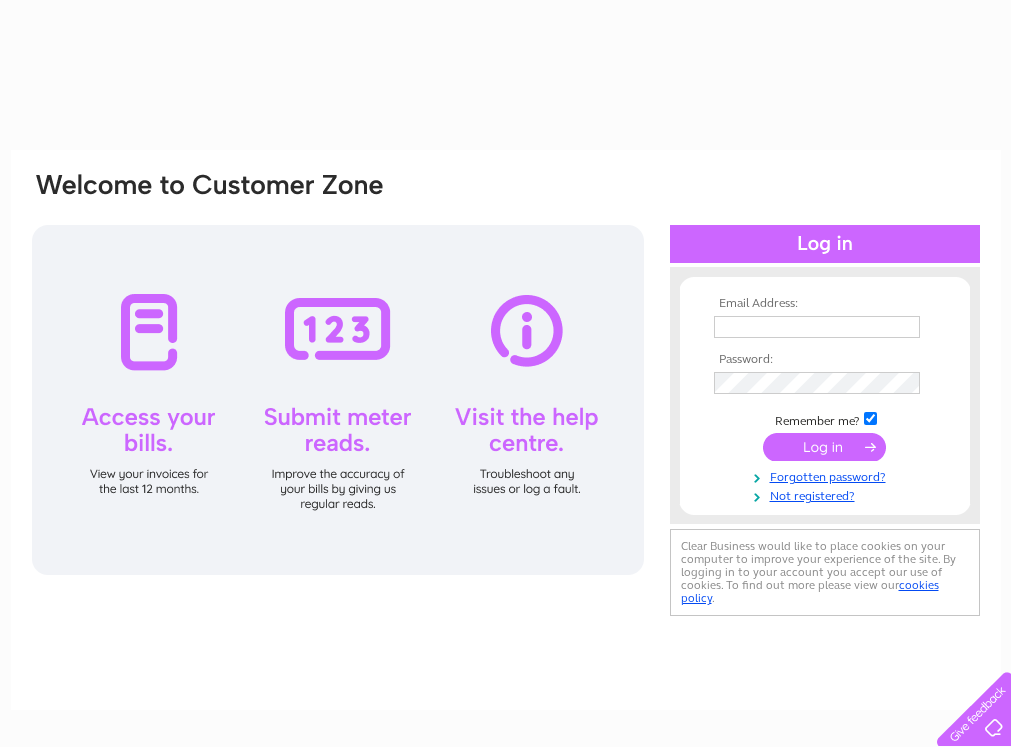 scroll, scrollTop: 0, scrollLeft: 0, axis: both 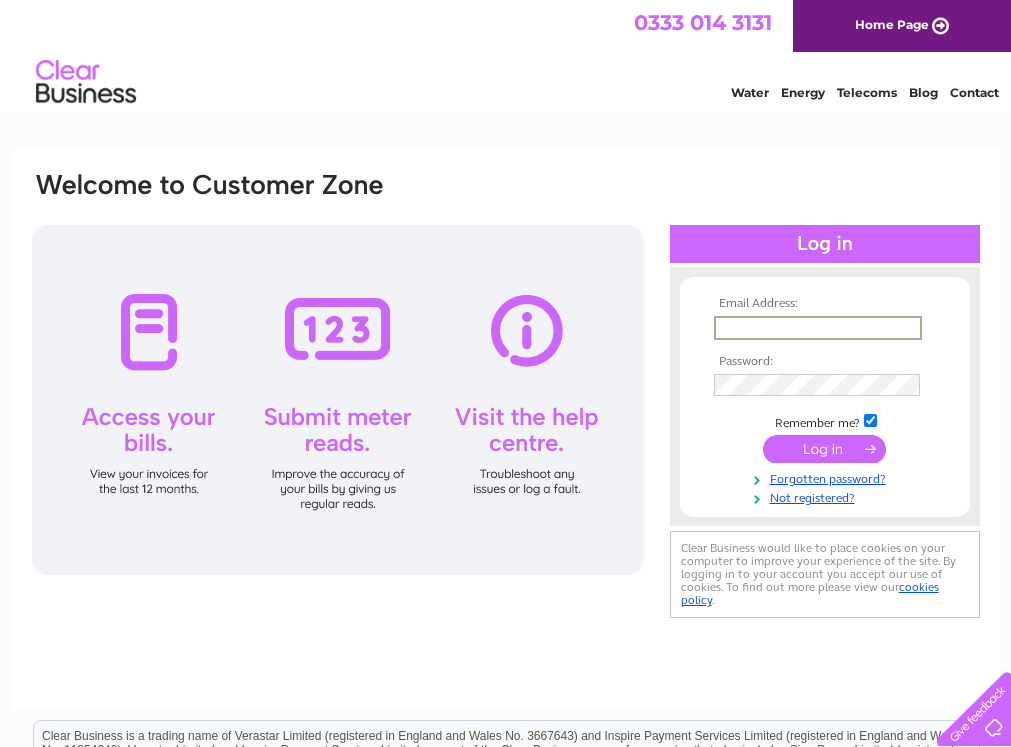 type on "[EMAIL]" 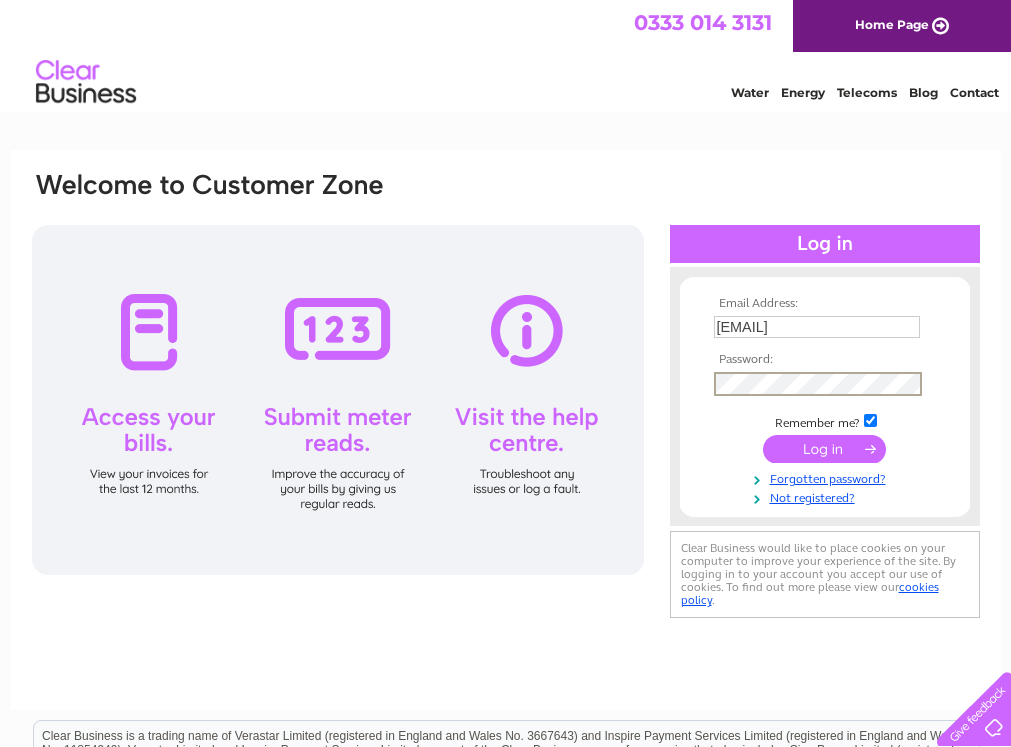 click at bounding box center (824, 449) 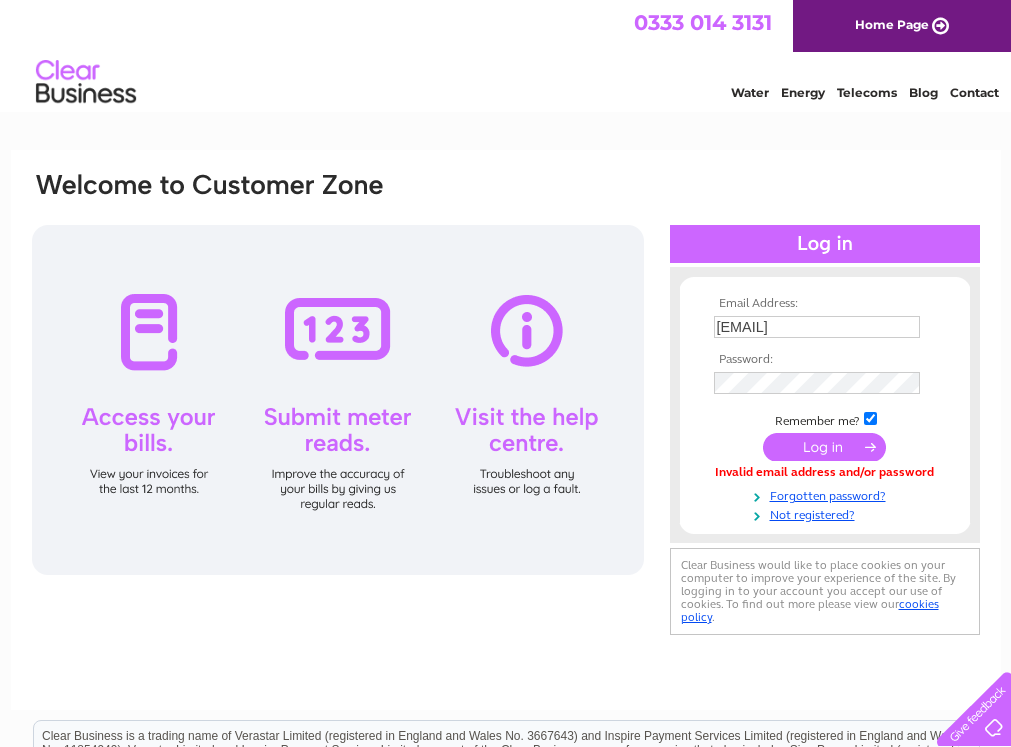 scroll, scrollTop: 0, scrollLeft: 0, axis: both 